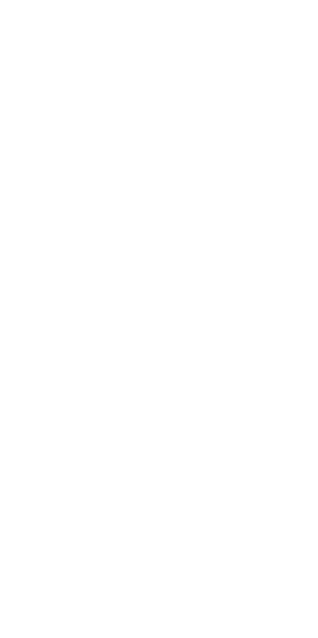 scroll, scrollTop: 0, scrollLeft: 0, axis: both 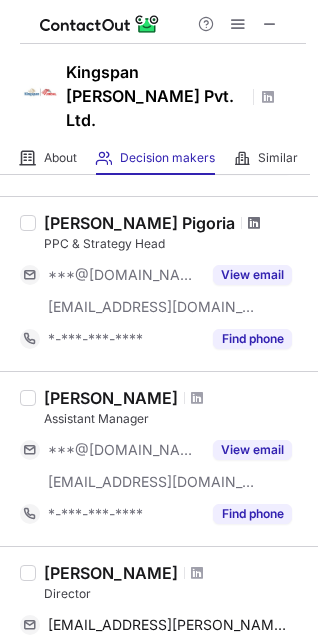 click at bounding box center [254, 223] 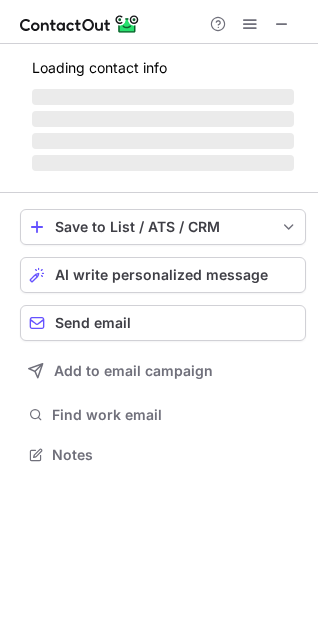 scroll, scrollTop: 9, scrollLeft: 9, axis: both 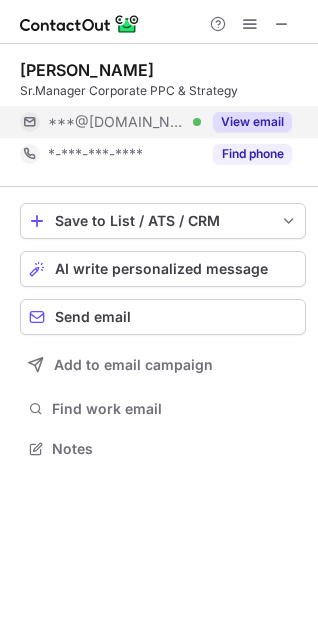 click on "View email" at bounding box center (252, 122) 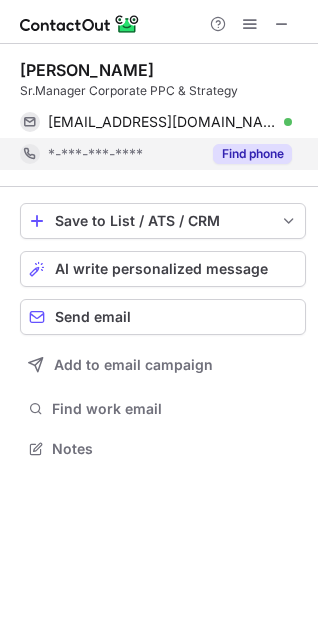 click on "Find phone" at bounding box center (252, 154) 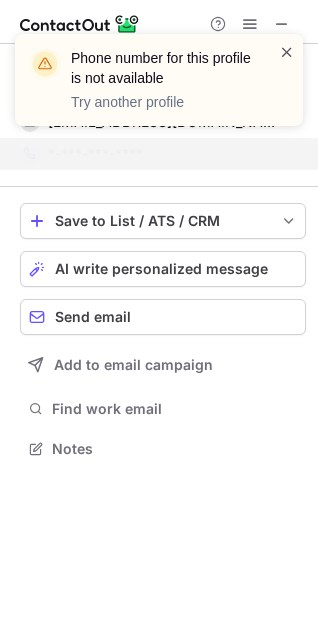 click at bounding box center (287, 52) 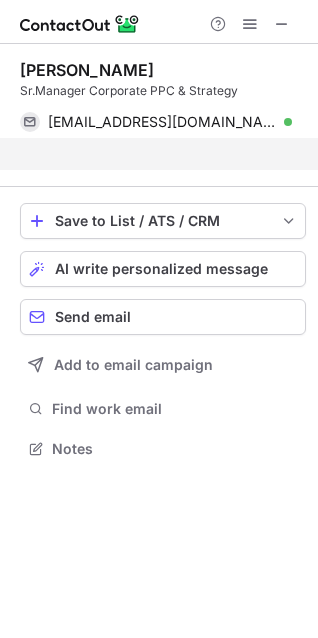 scroll, scrollTop: 403, scrollLeft: 318, axis: both 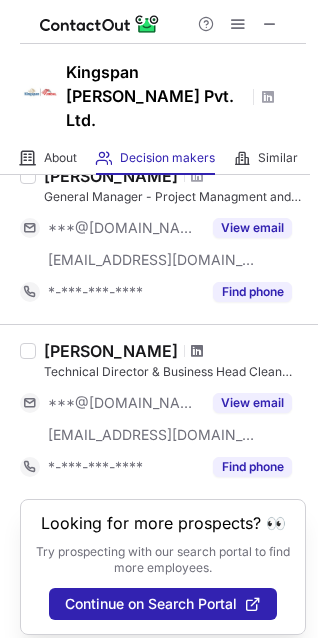 click at bounding box center [197, 351] 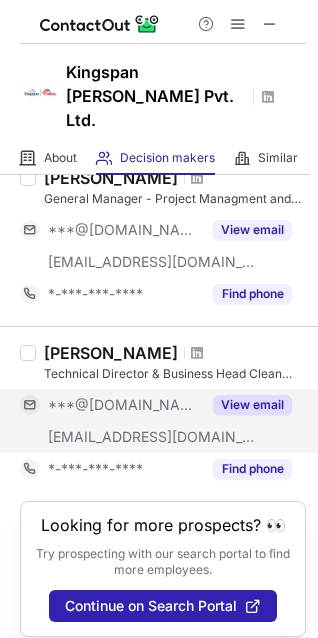 scroll, scrollTop: 1455, scrollLeft: 0, axis: vertical 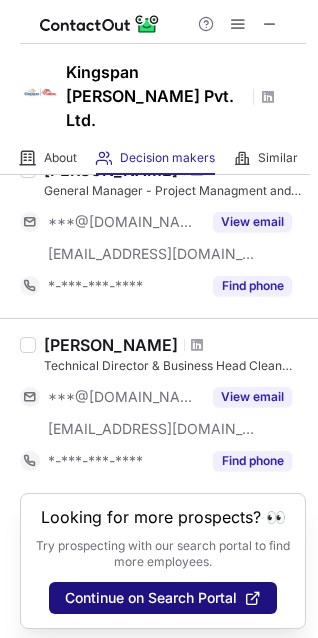 click on "Continue on Search Portal" at bounding box center [151, 598] 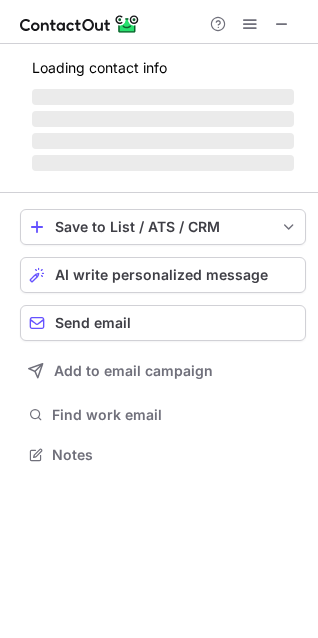 scroll, scrollTop: 9, scrollLeft: 9, axis: both 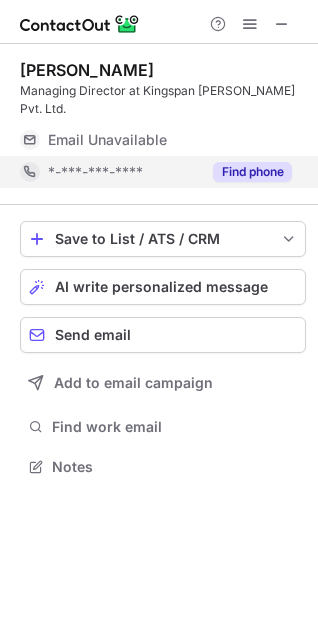 click on "Find phone" at bounding box center (252, 172) 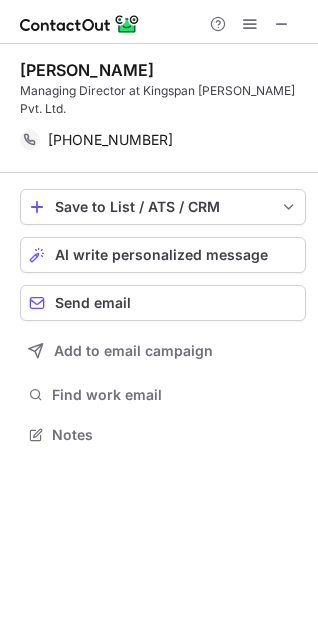 scroll, scrollTop: 403, scrollLeft: 318, axis: both 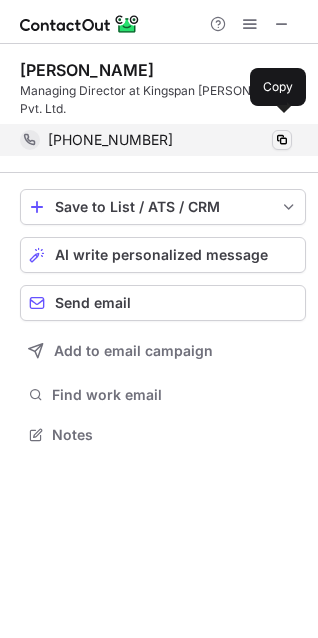 click at bounding box center (282, 140) 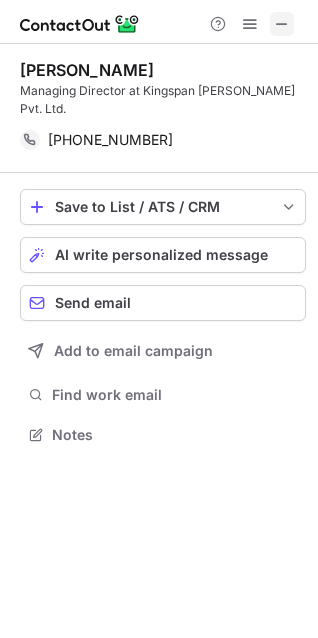 click at bounding box center (282, 24) 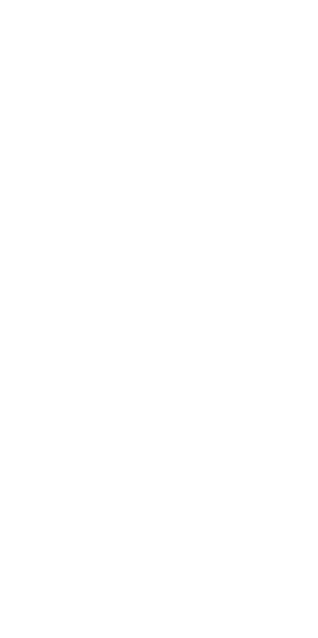 scroll, scrollTop: 0, scrollLeft: 0, axis: both 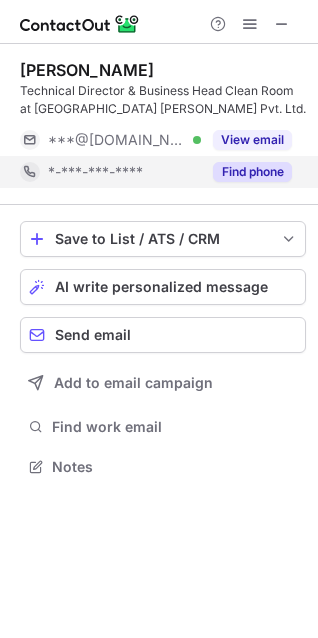 click on "Find phone" at bounding box center [252, 172] 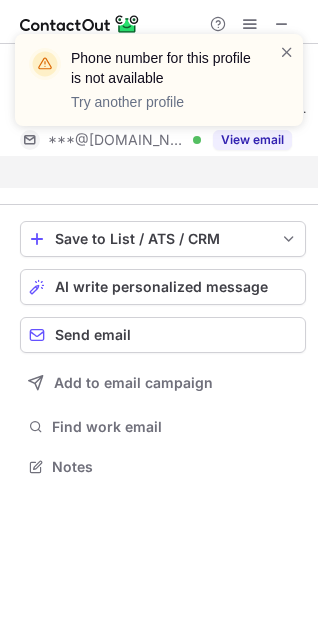 scroll, scrollTop: 420, scrollLeft: 318, axis: both 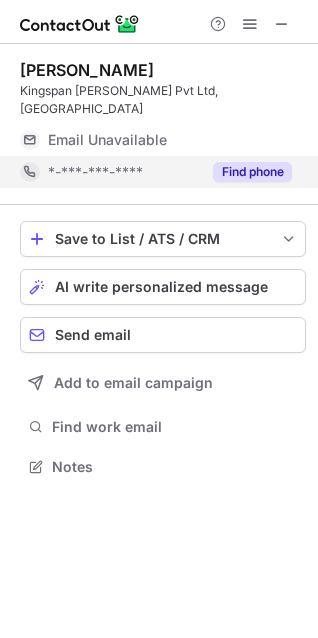 click on "Find phone" at bounding box center (252, 172) 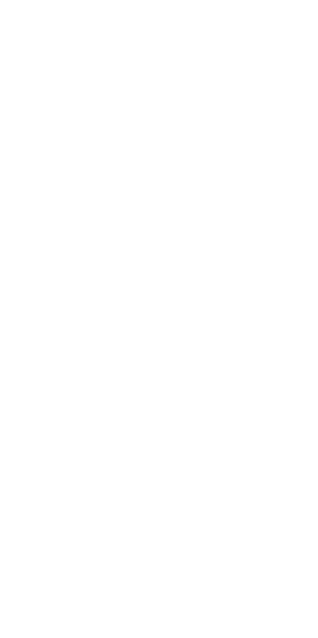 scroll, scrollTop: 0, scrollLeft: 0, axis: both 